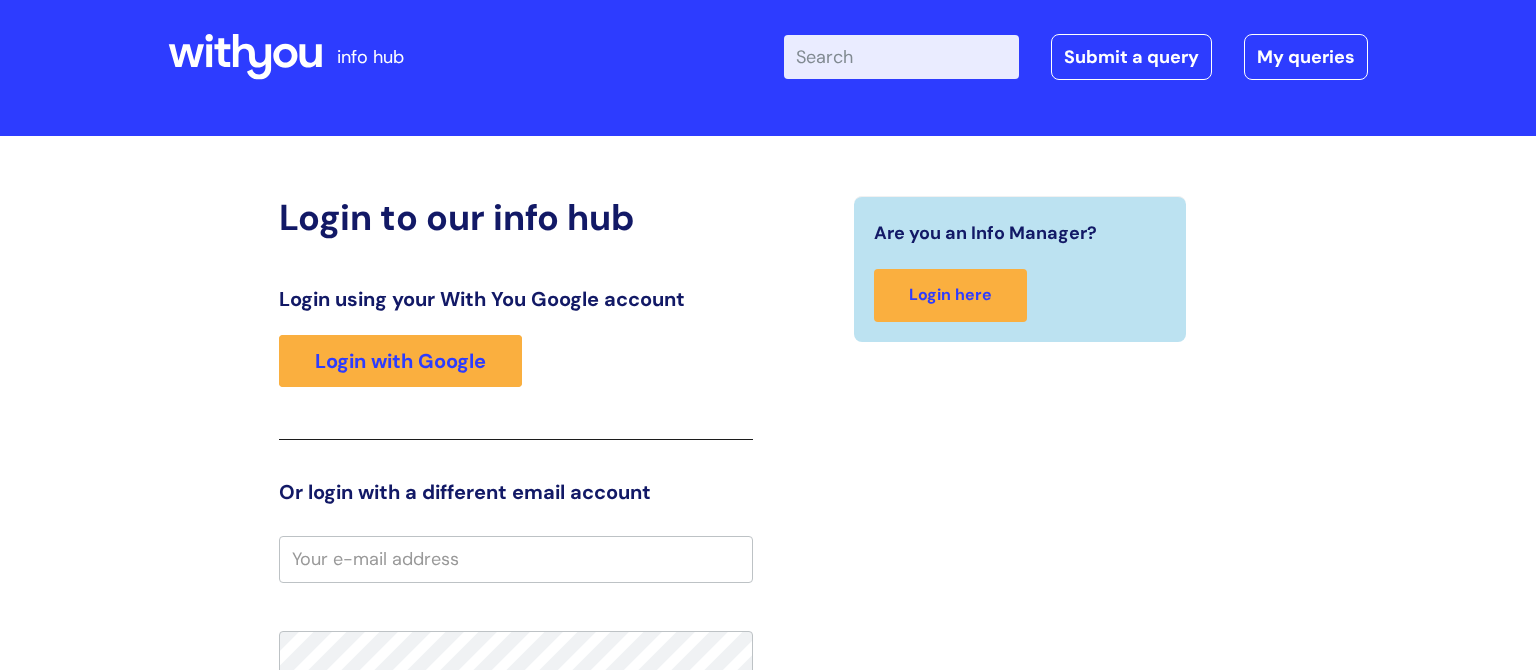 scroll, scrollTop: 31, scrollLeft: 0, axis: vertical 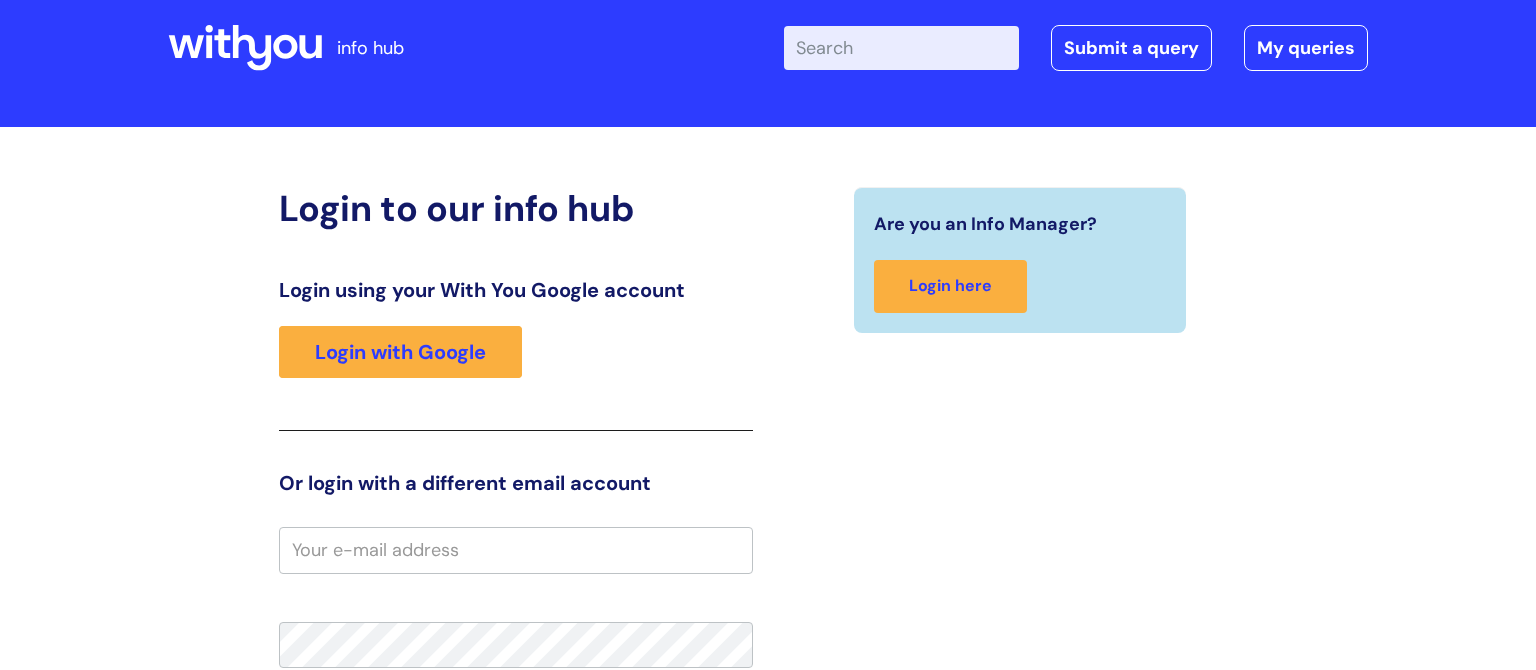 click on "Enter your search term here..." at bounding box center (901, 48) 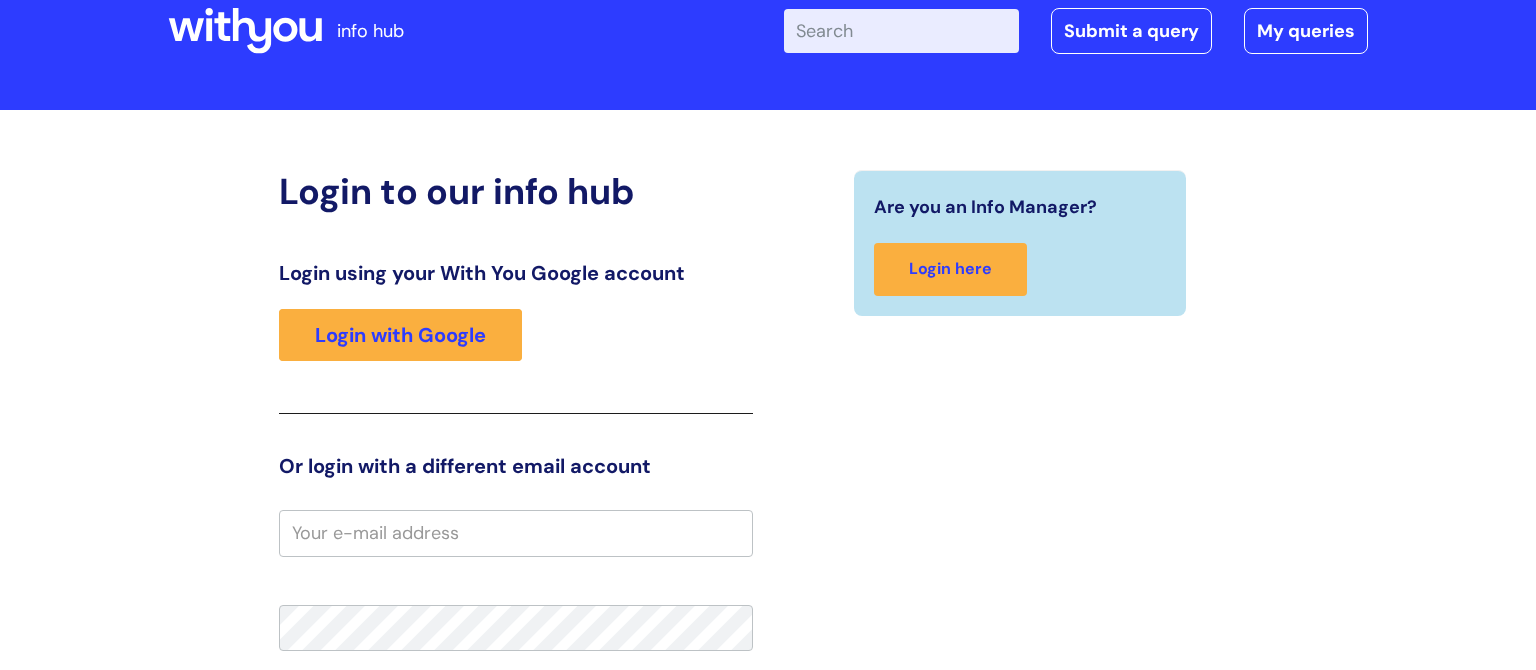 scroll, scrollTop: 0, scrollLeft: 0, axis: both 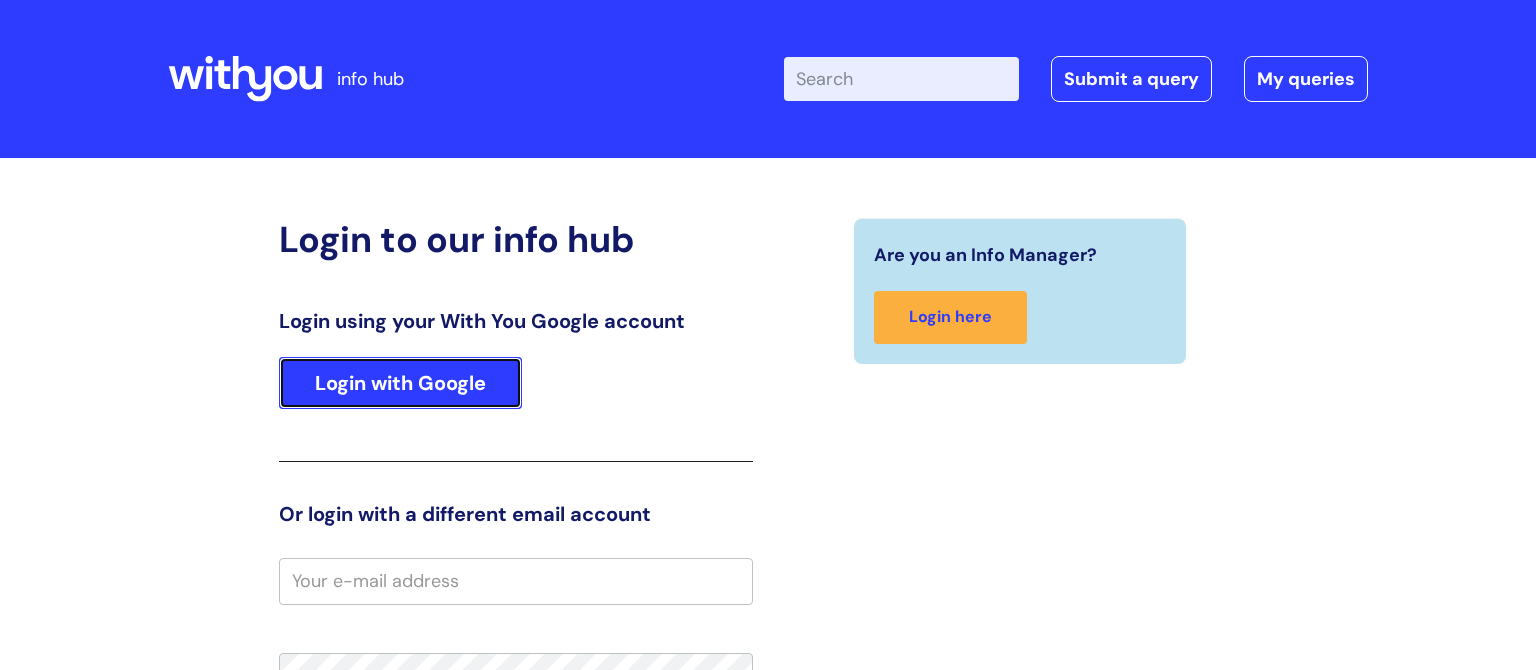 click on "Login with Google" at bounding box center (400, 383) 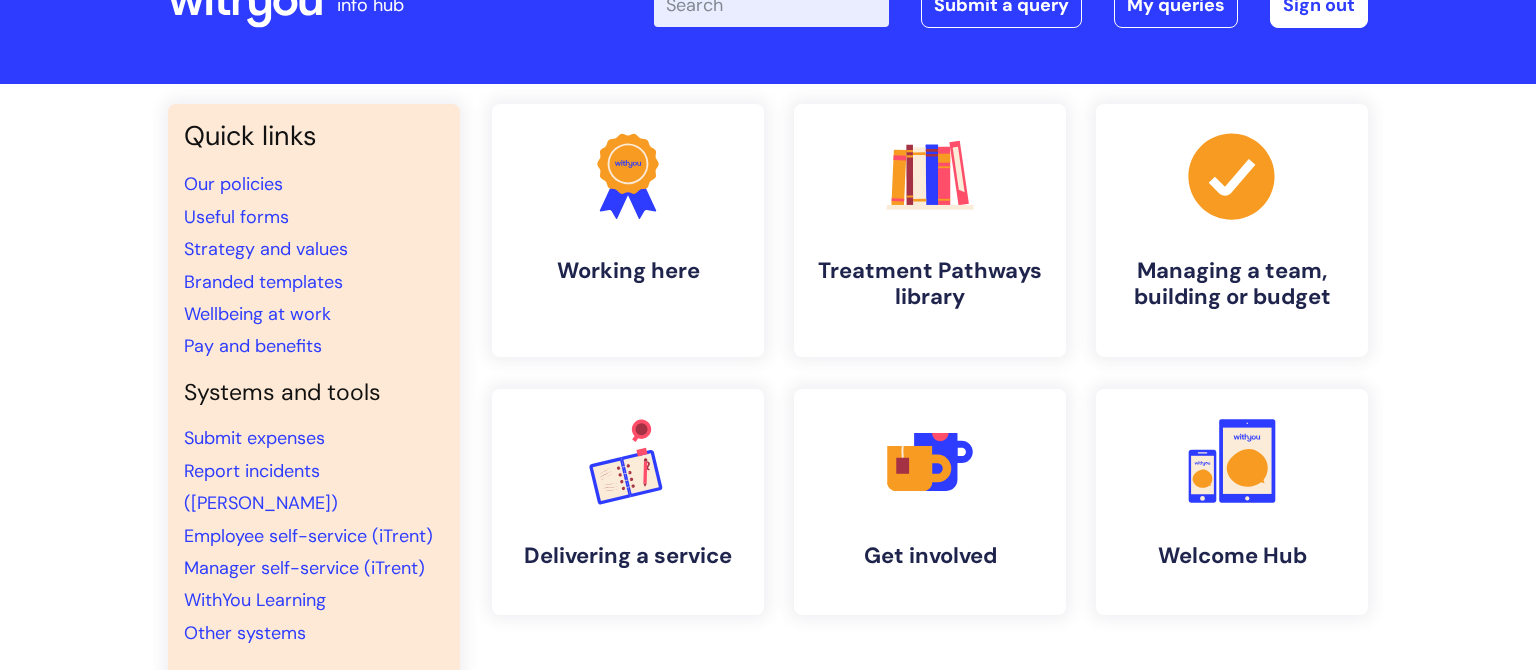 scroll, scrollTop: 72, scrollLeft: 0, axis: vertical 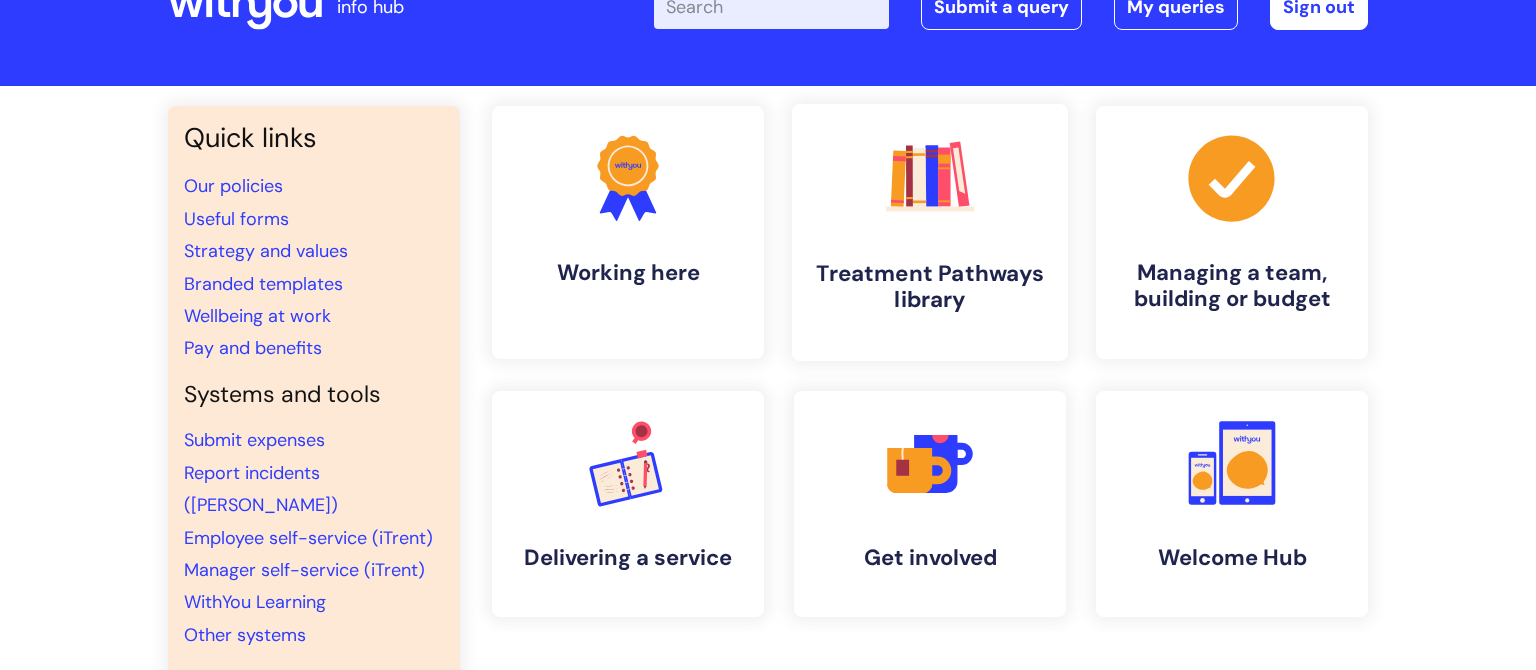 click 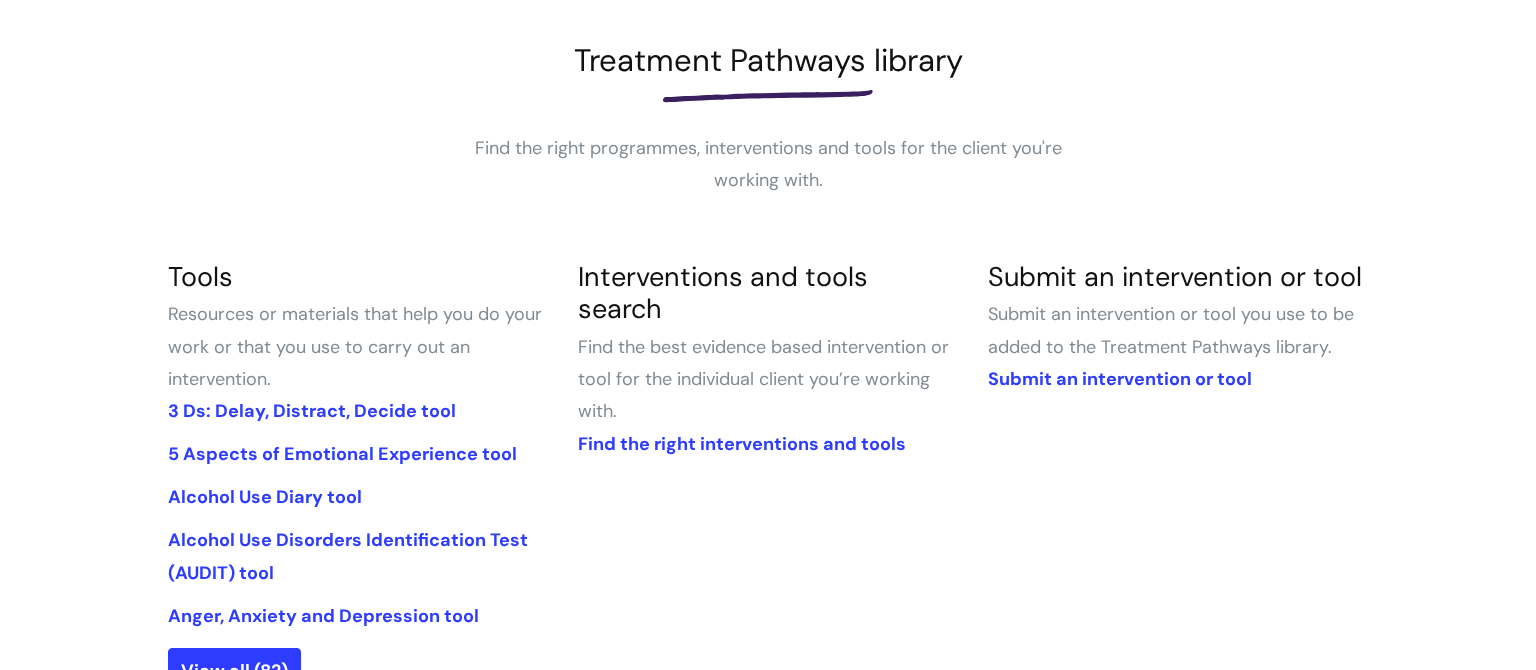 scroll, scrollTop: 475, scrollLeft: 0, axis: vertical 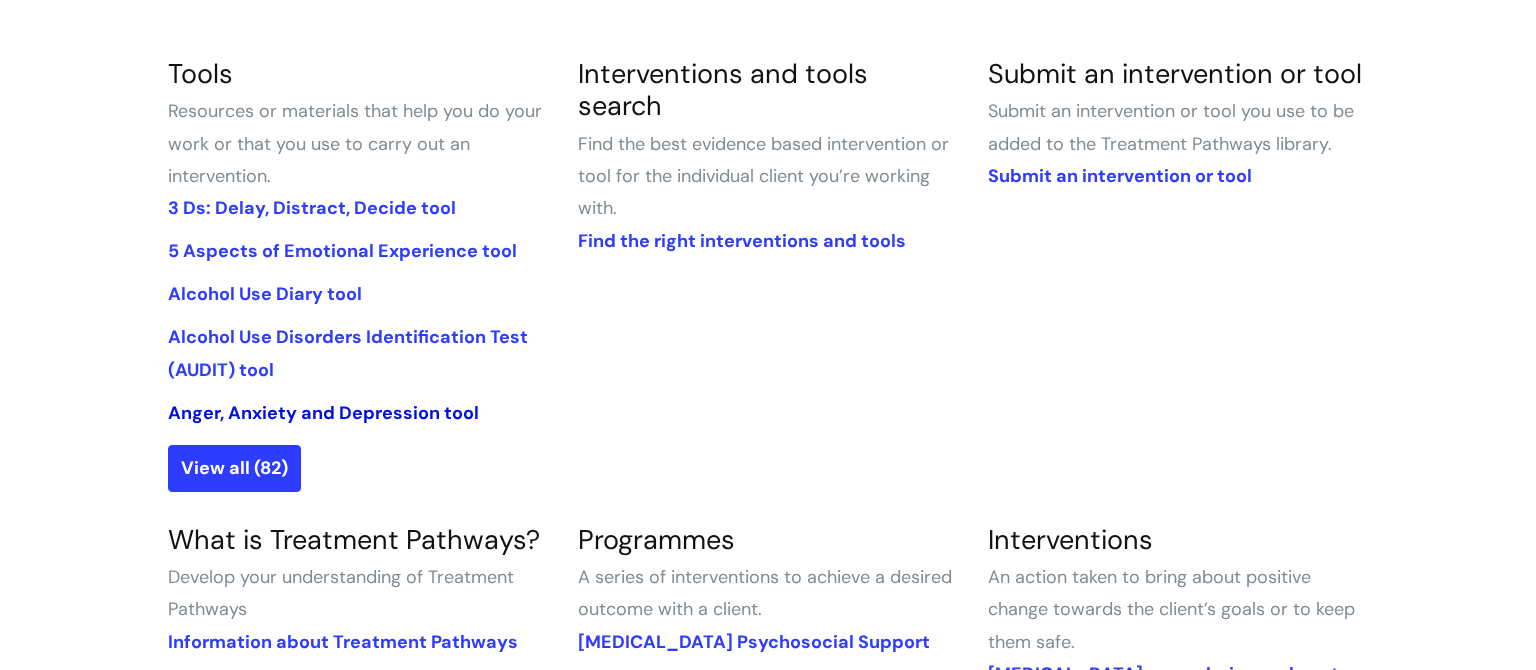 click on "Anger, Anxiety and Depression tool" at bounding box center [323, 413] 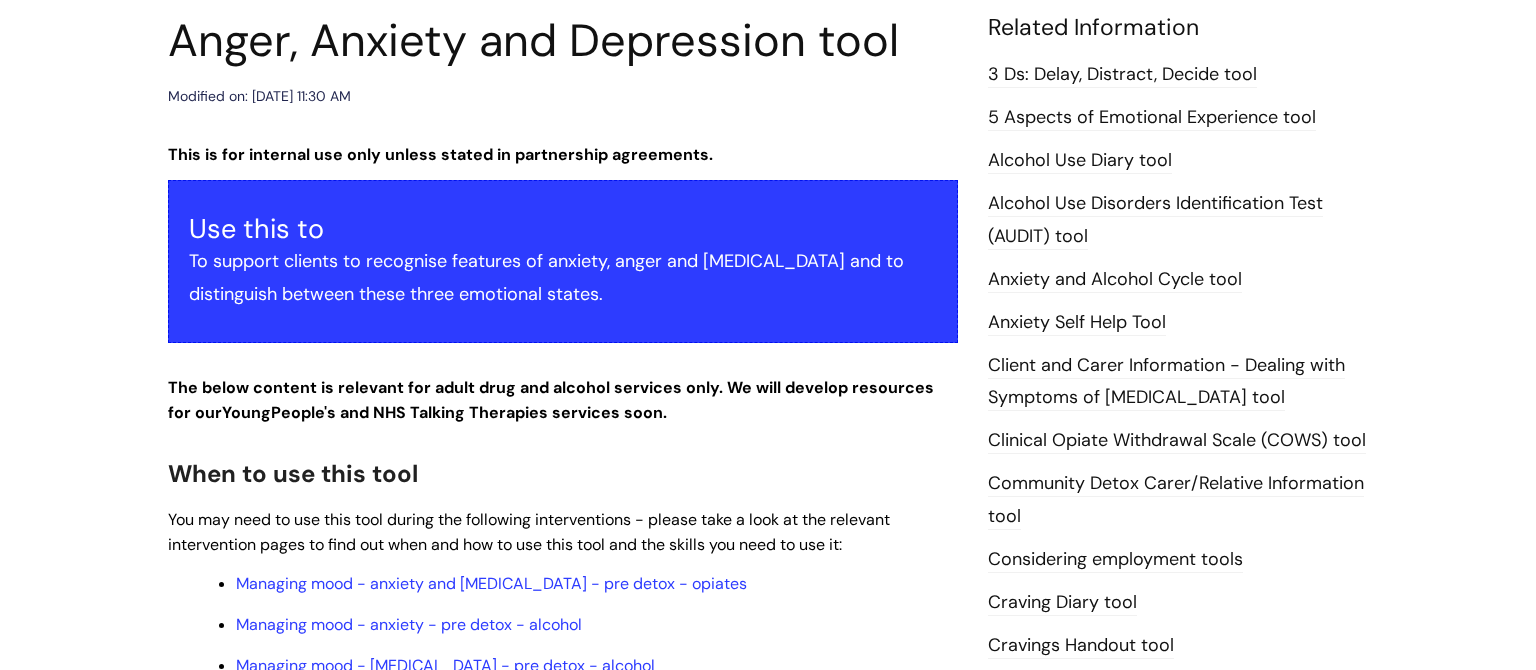 scroll, scrollTop: 216, scrollLeft: 0, axis: vertical 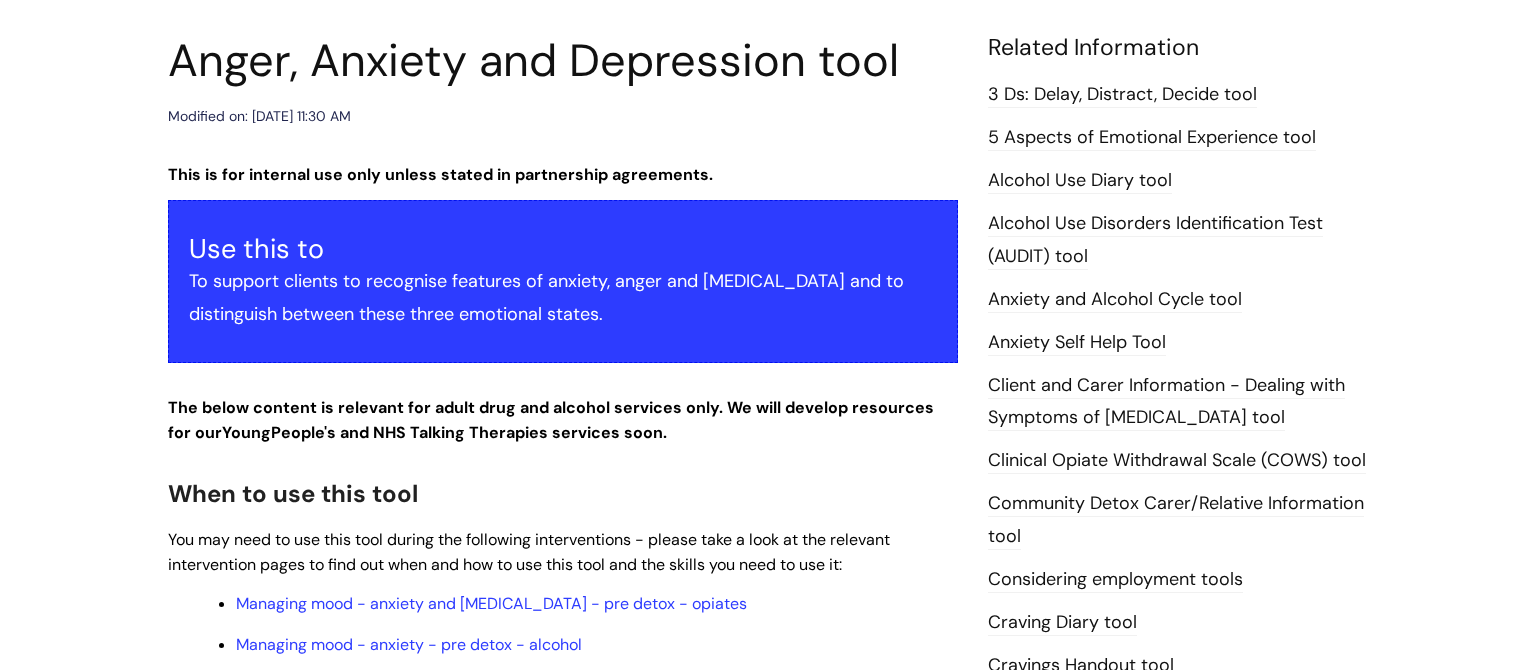click on "Anxiety and Alcohol Cycle tool" at bounding box center [1115, 300] 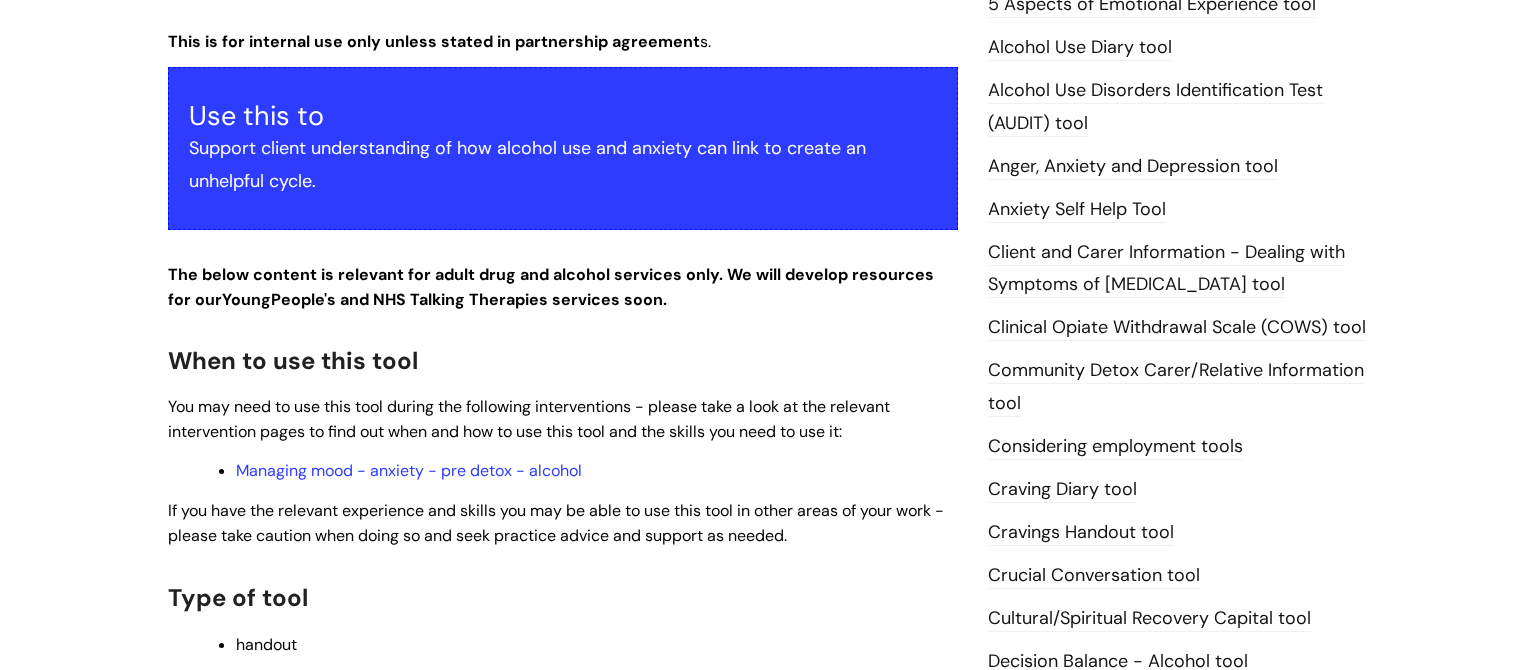 scroll, scrollTop: 608, scrollLeft: 0, axis: vertical 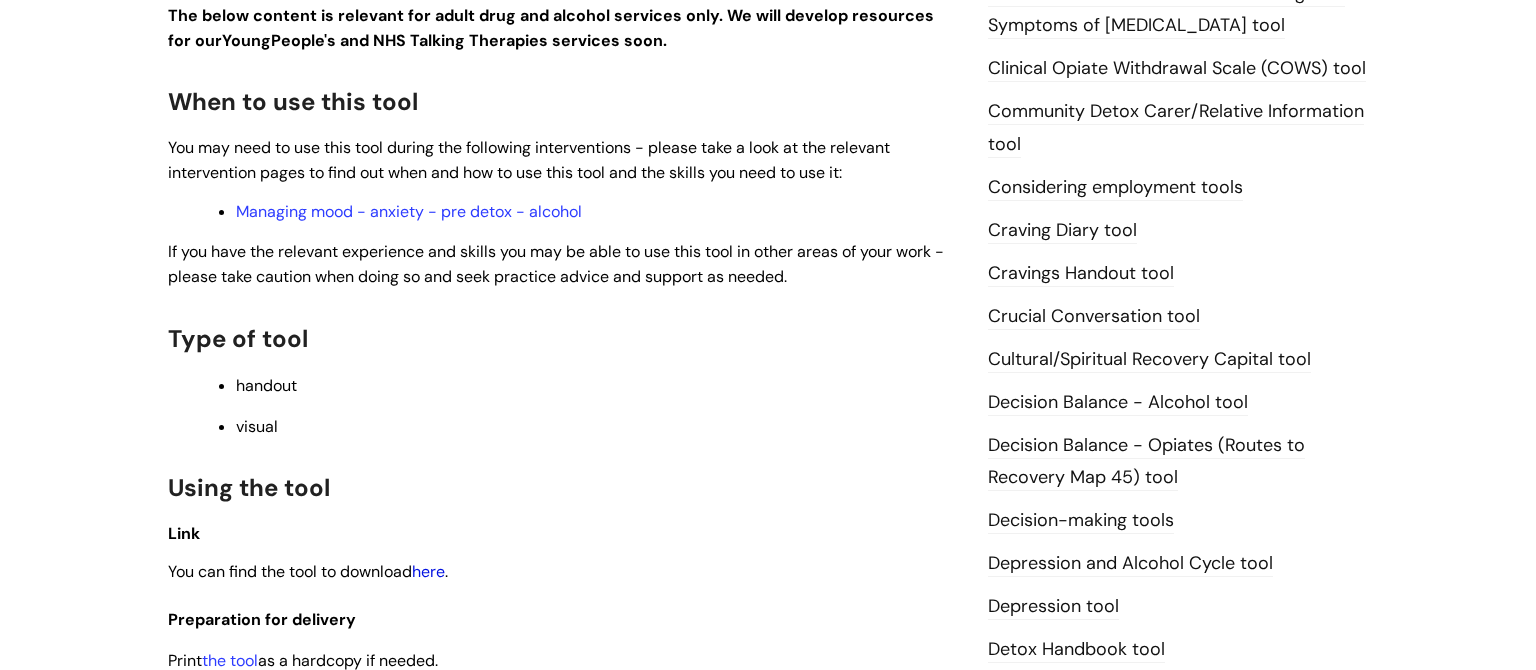 click on "here" at bounding box center [428, 571] 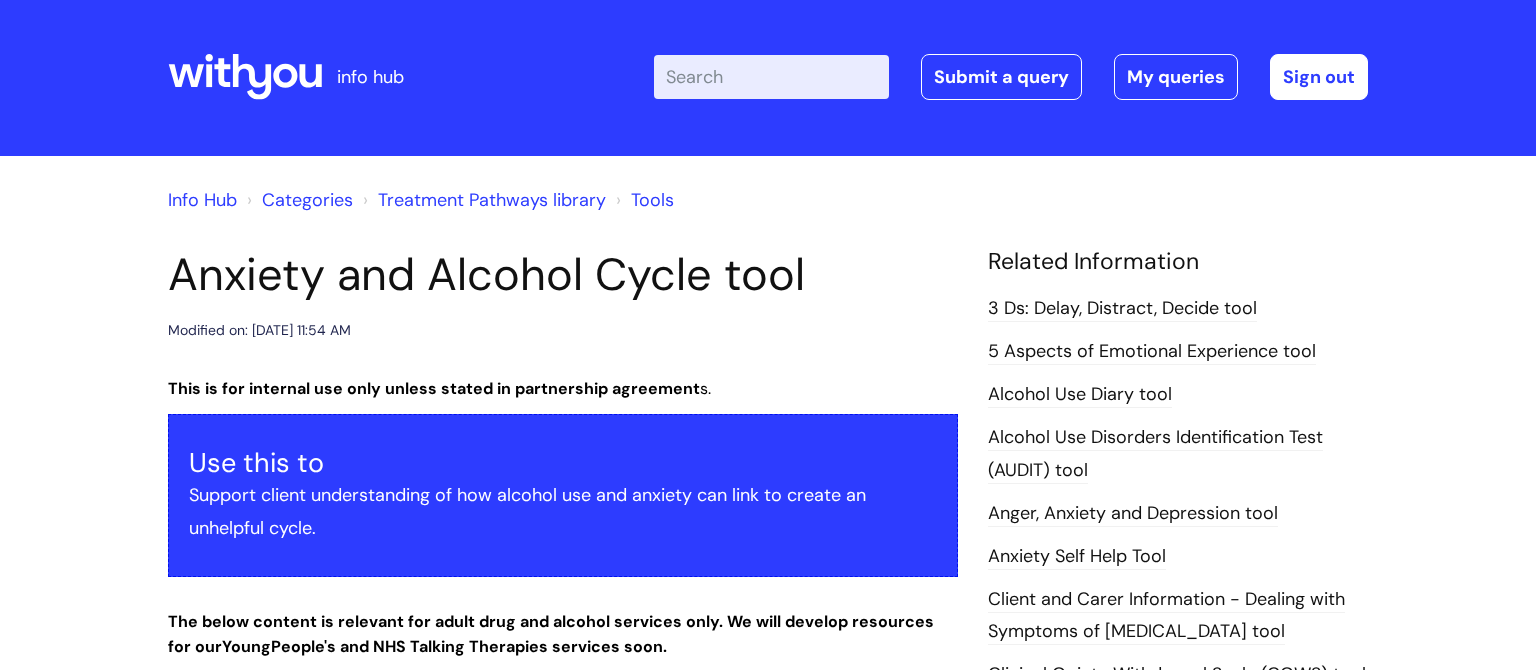 scroll, scrollTop: 0, scrollLeft: 0, axis: both 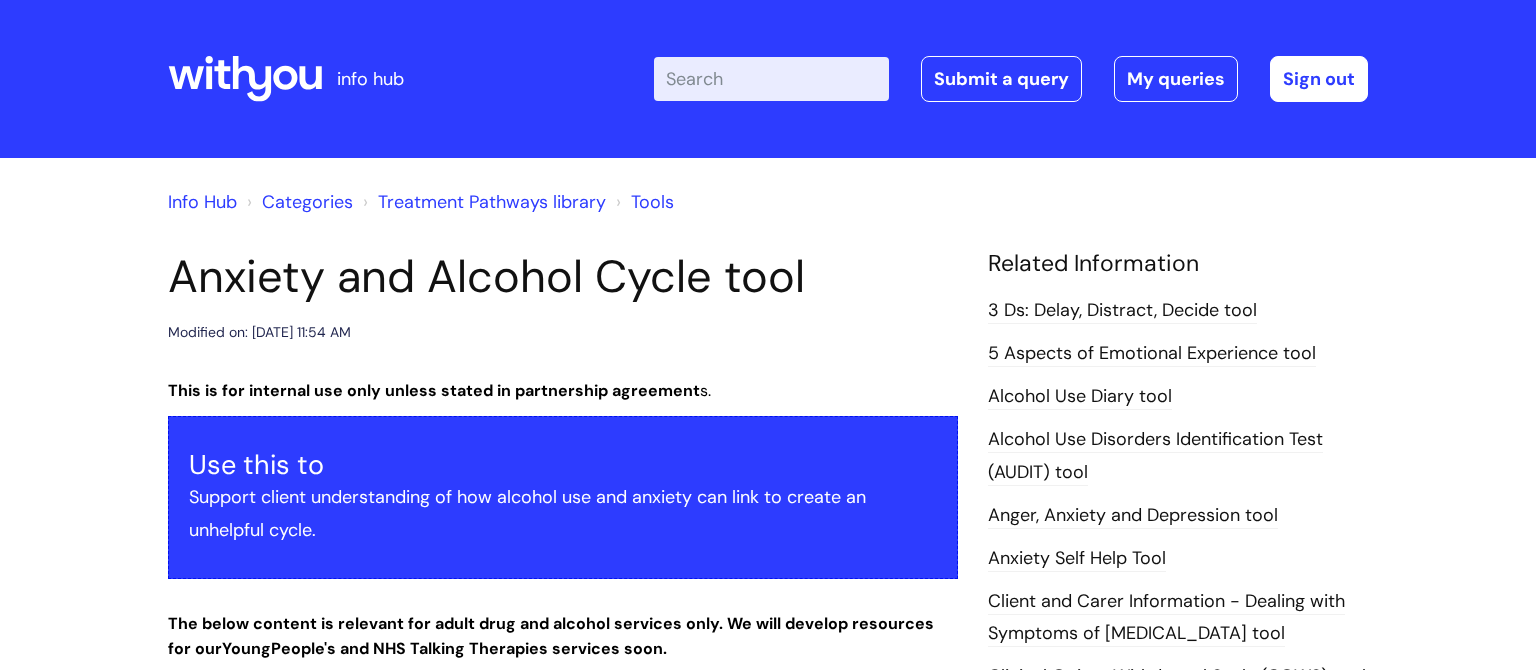 click on "Anxiety Self Help Tool" at bounding box center (1178, 558) 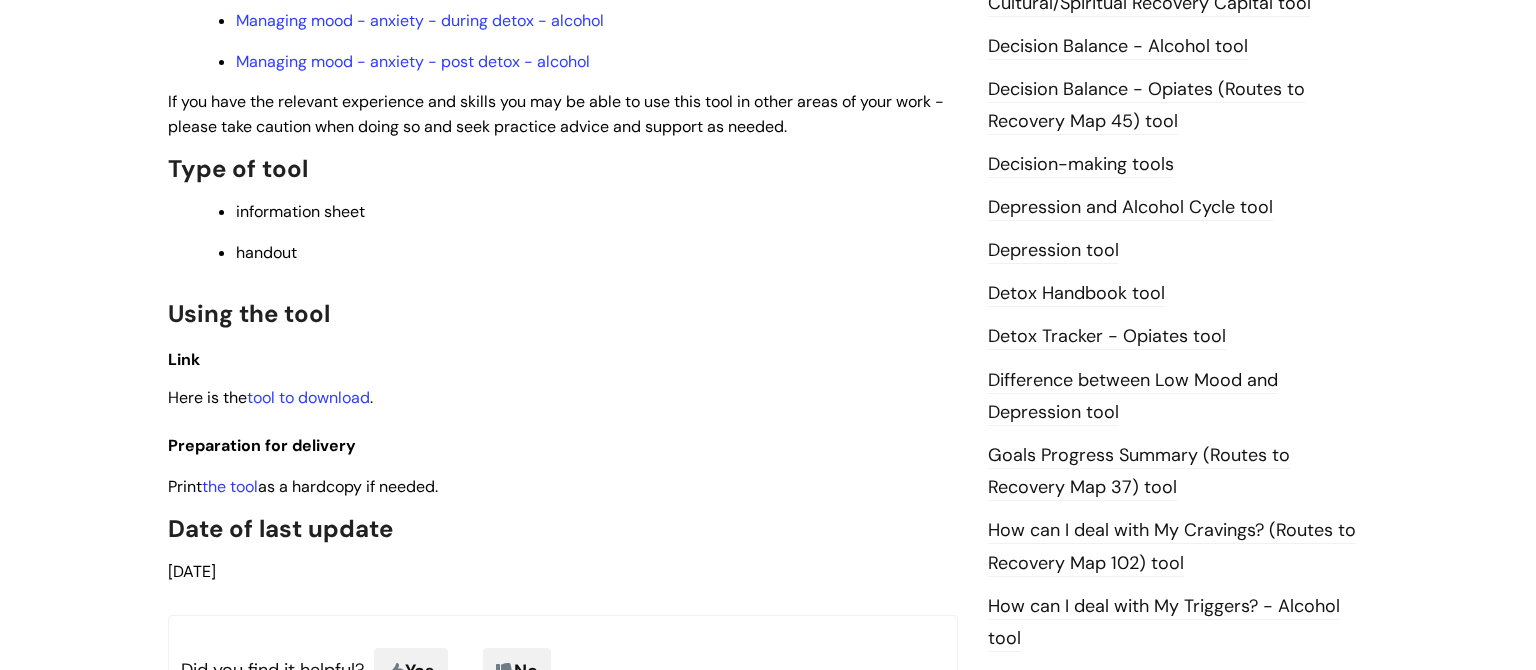 scroll, scrollTop: 955, scrollLeft: 0, axis: vertical 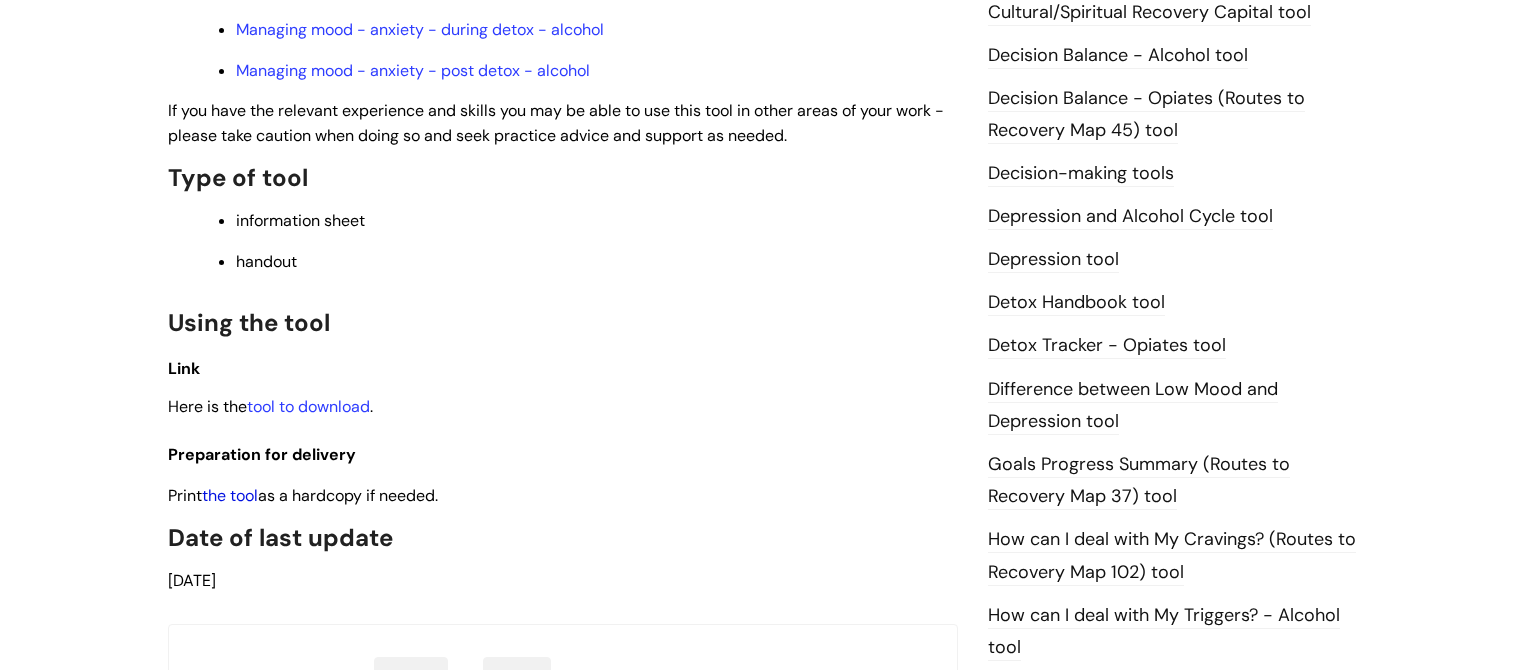 click on "the tool" at bounding box center (230, 495) 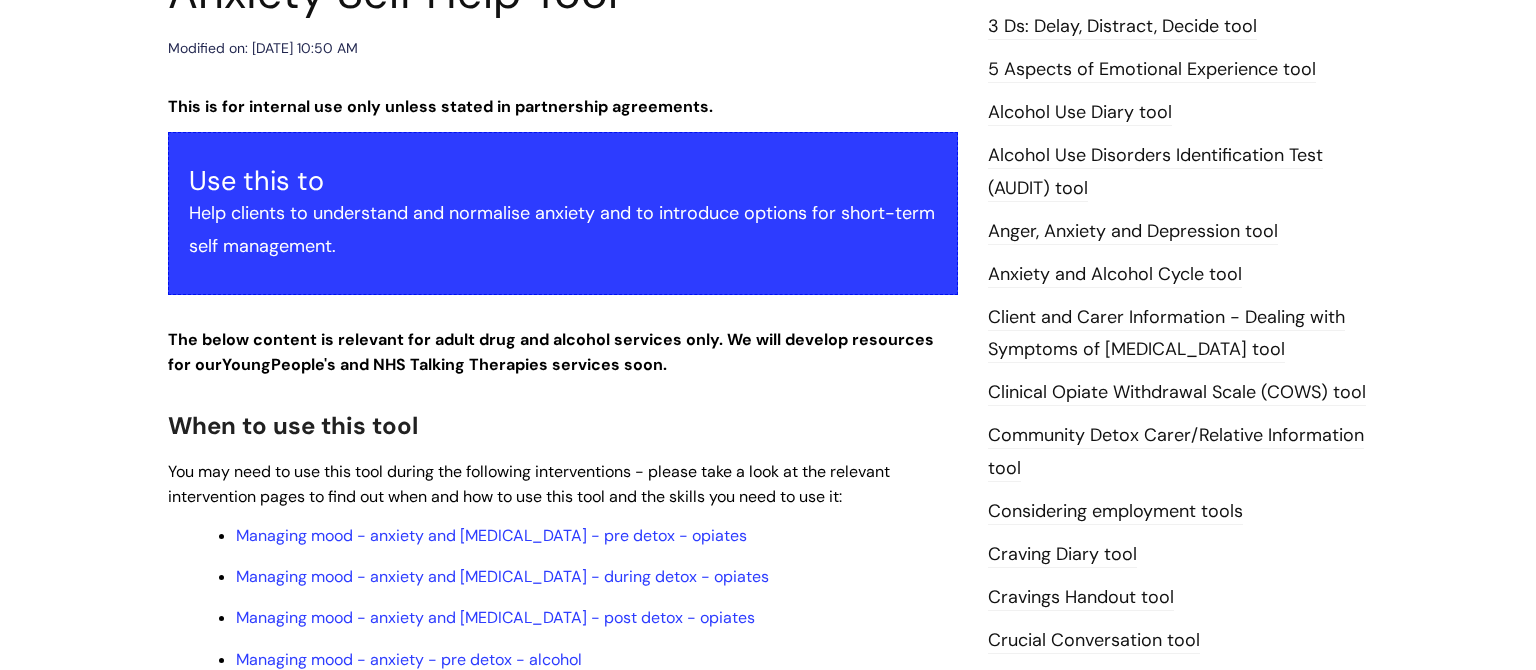 scroll, scrollTop: 287, scrollLeft: 0, axis: vertical 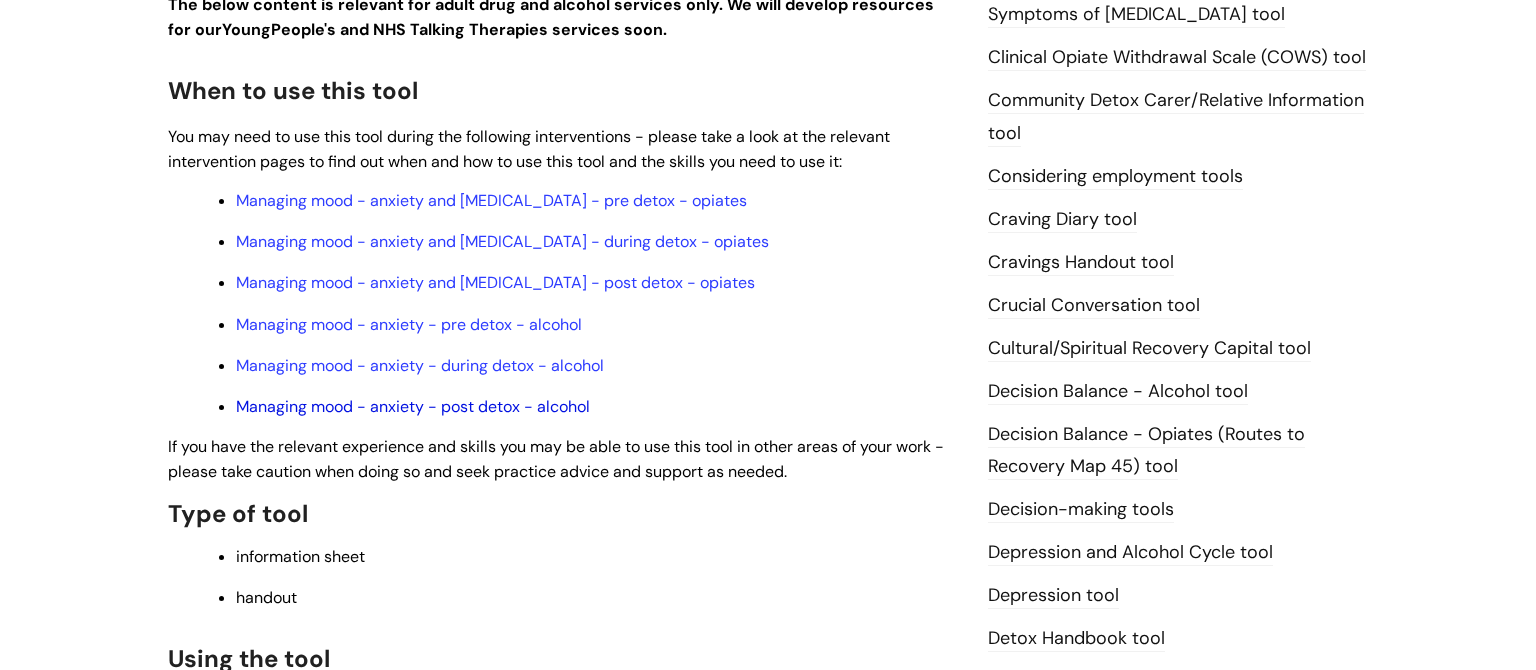 click on "Managing mood - anxiety - post detox - alcohol" at bounding box center (413, 406) 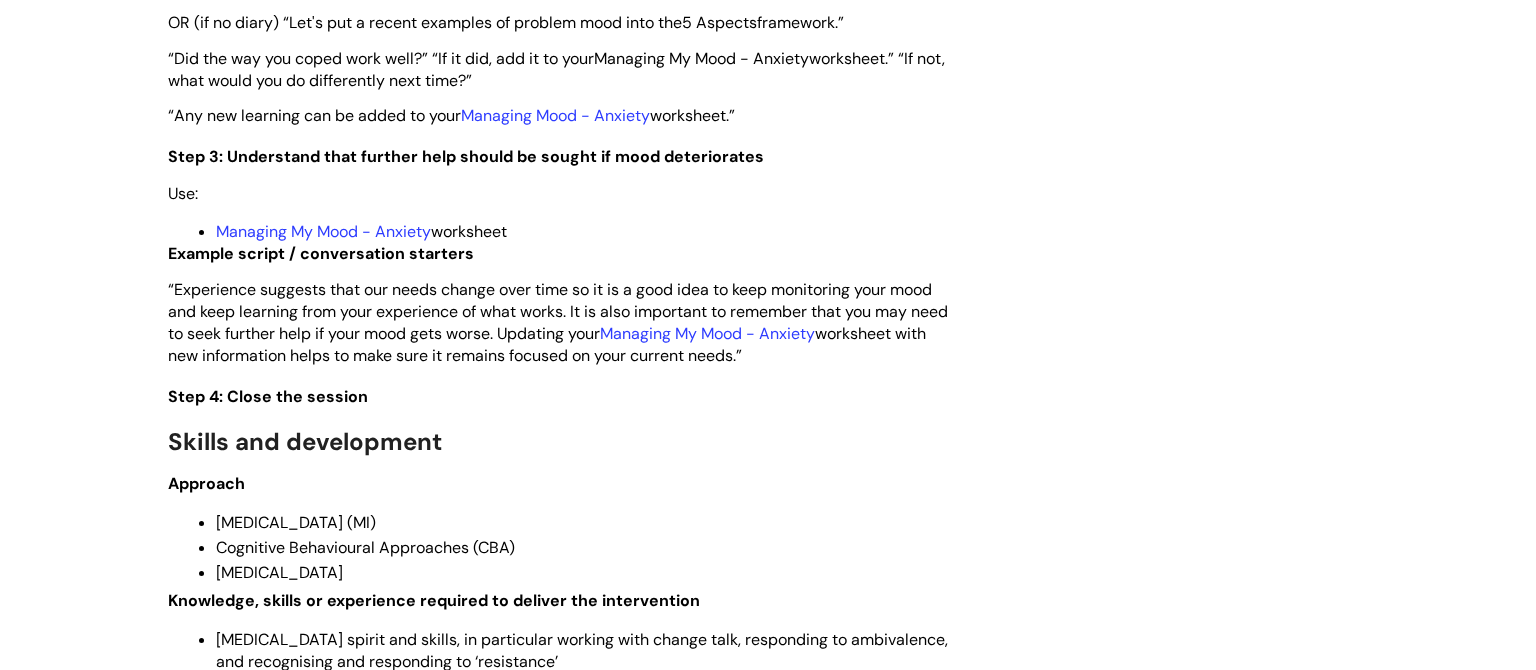 scroll, scrollTop: 3012, scrollLeft: 0, axis: vertical 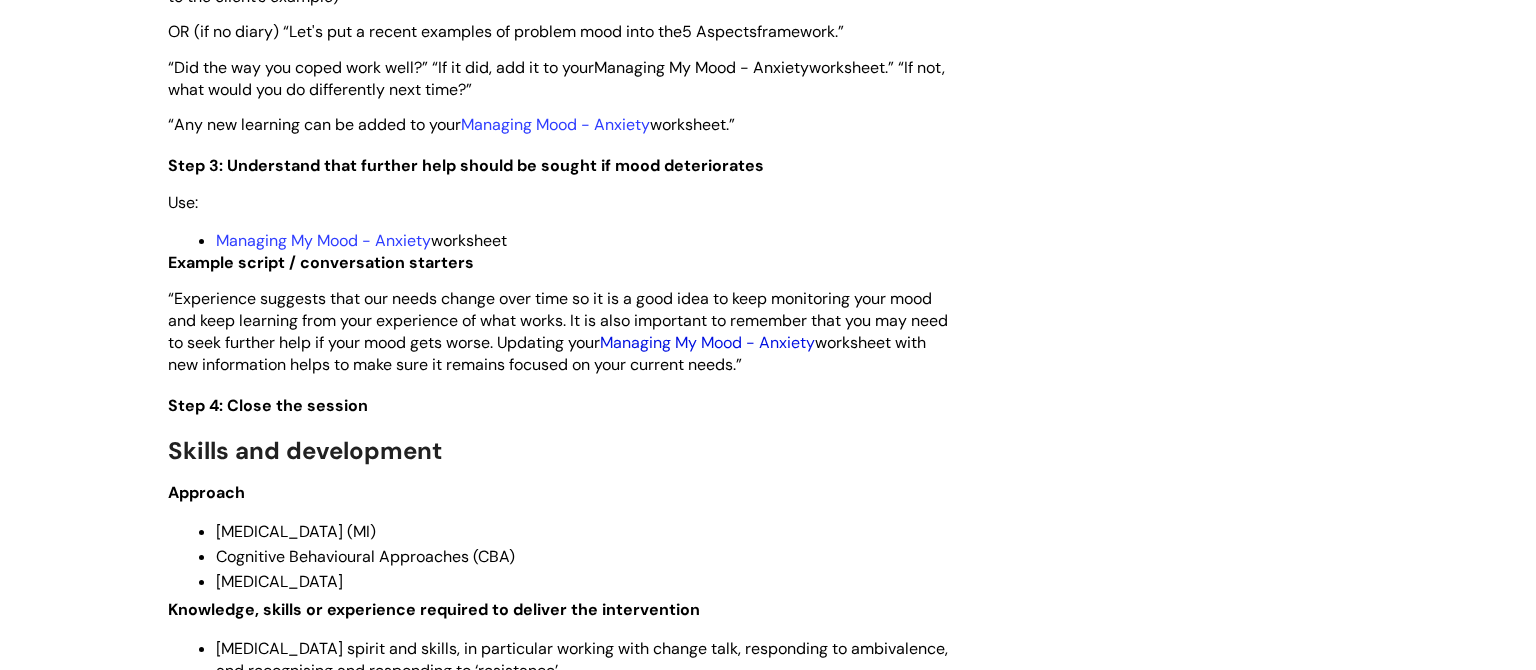 click on "Managing My Mood - Anxiety" at bounding box center (707, 342) 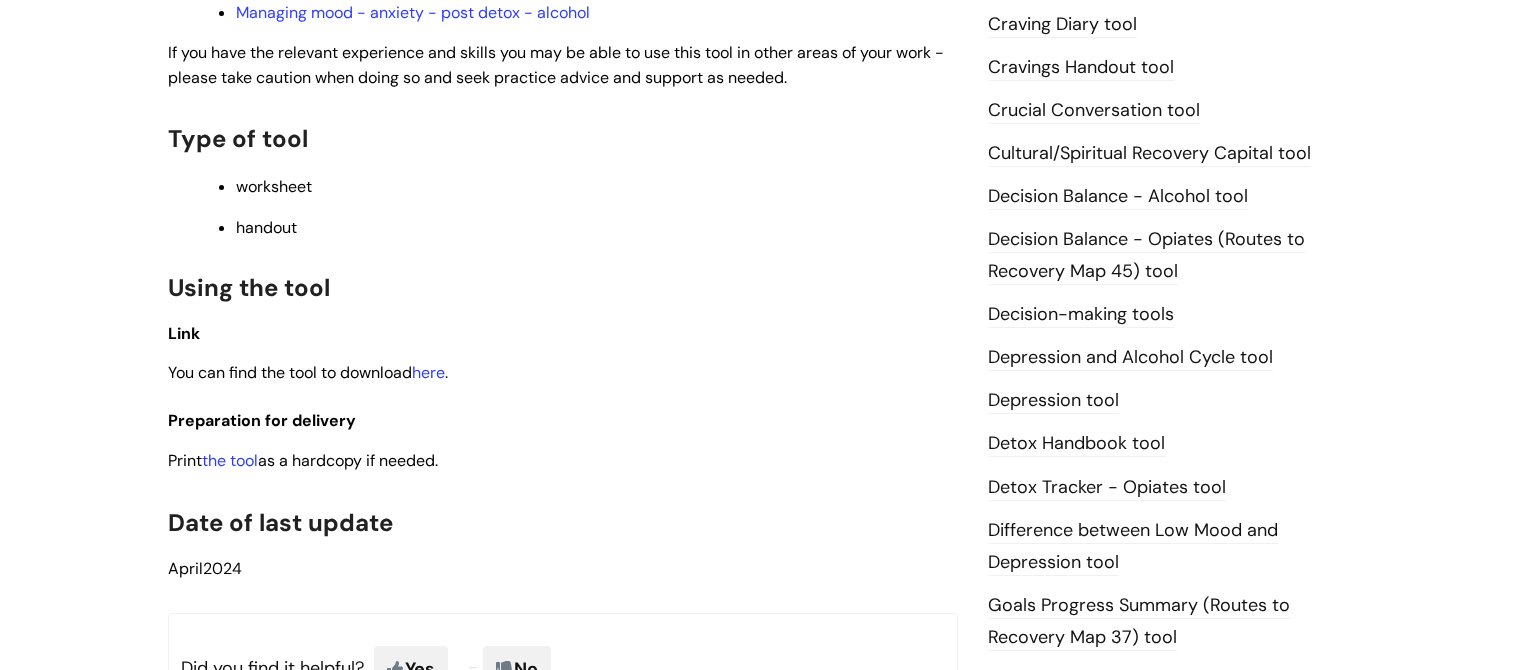 scroll, scrollTop: 1140, scrollLeft: 0, axis: vertical 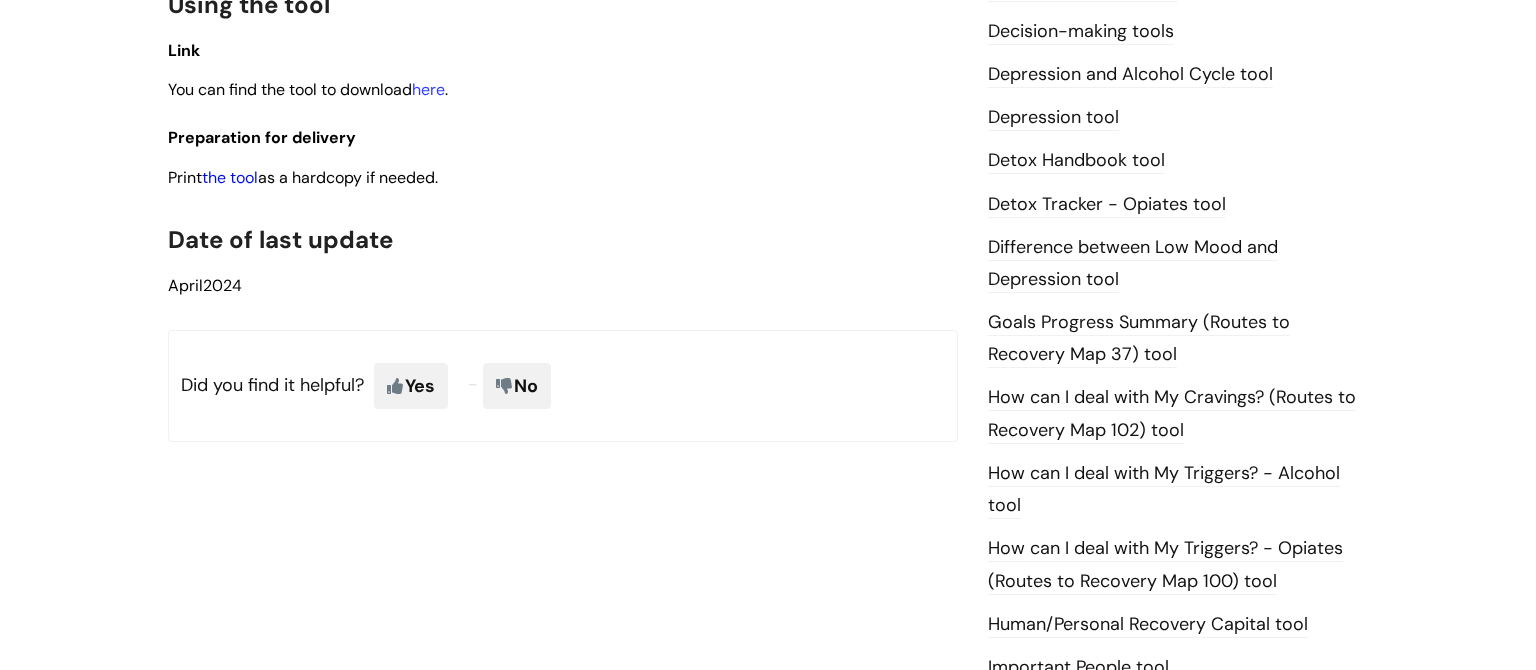 click on "the tool" at bounding box center (230, 177) 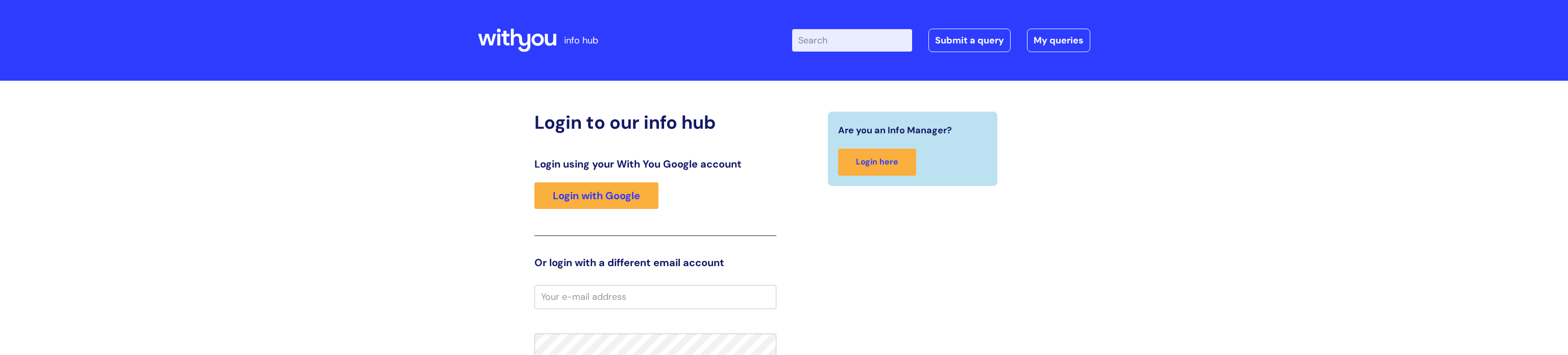 scroll, scrollTop: 0, scrollLeft: 0, axis: both 